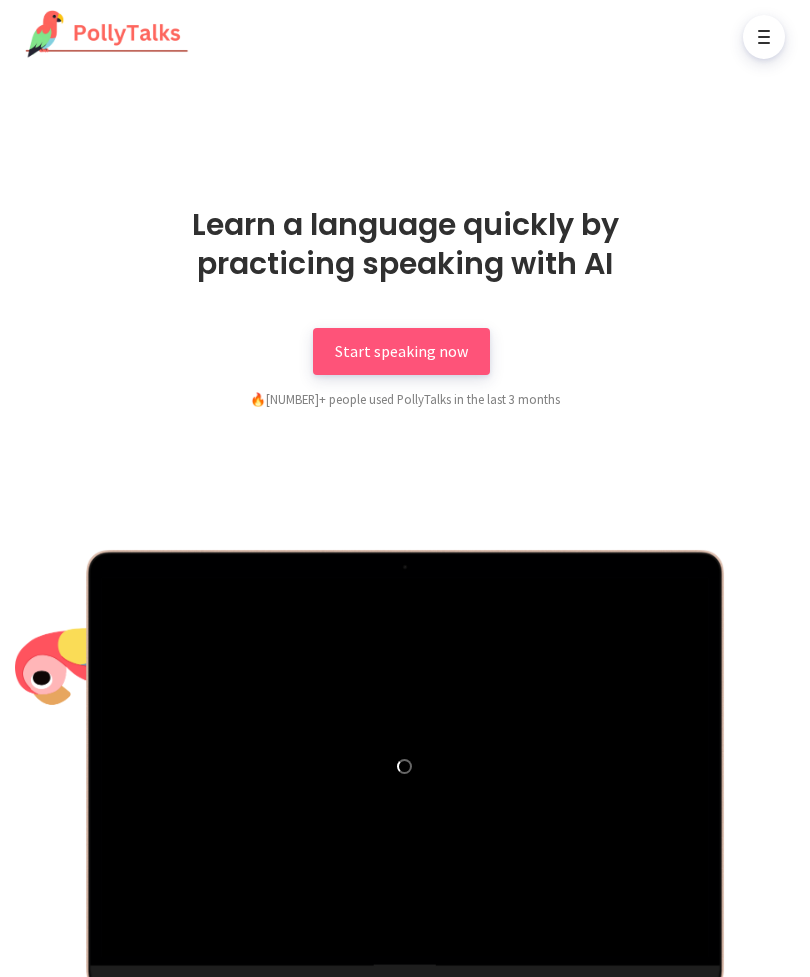 scroll, scrollTop: 0, scrollLeft: 0, axis: both 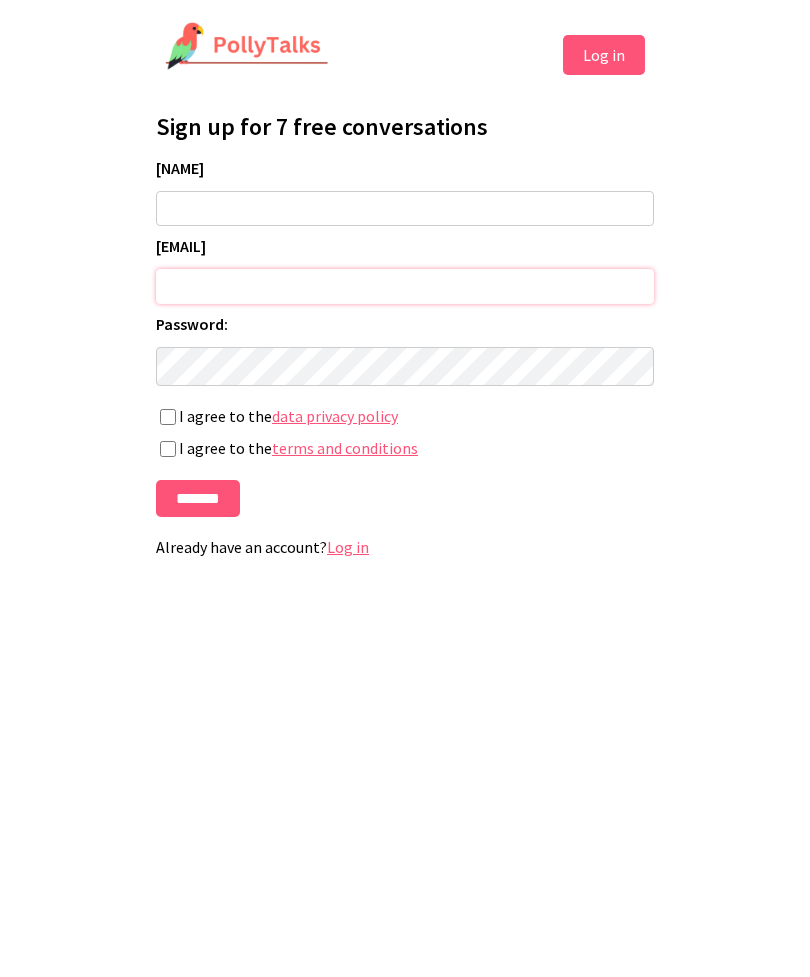 click on "Email:" at bounding box center (405, 286) 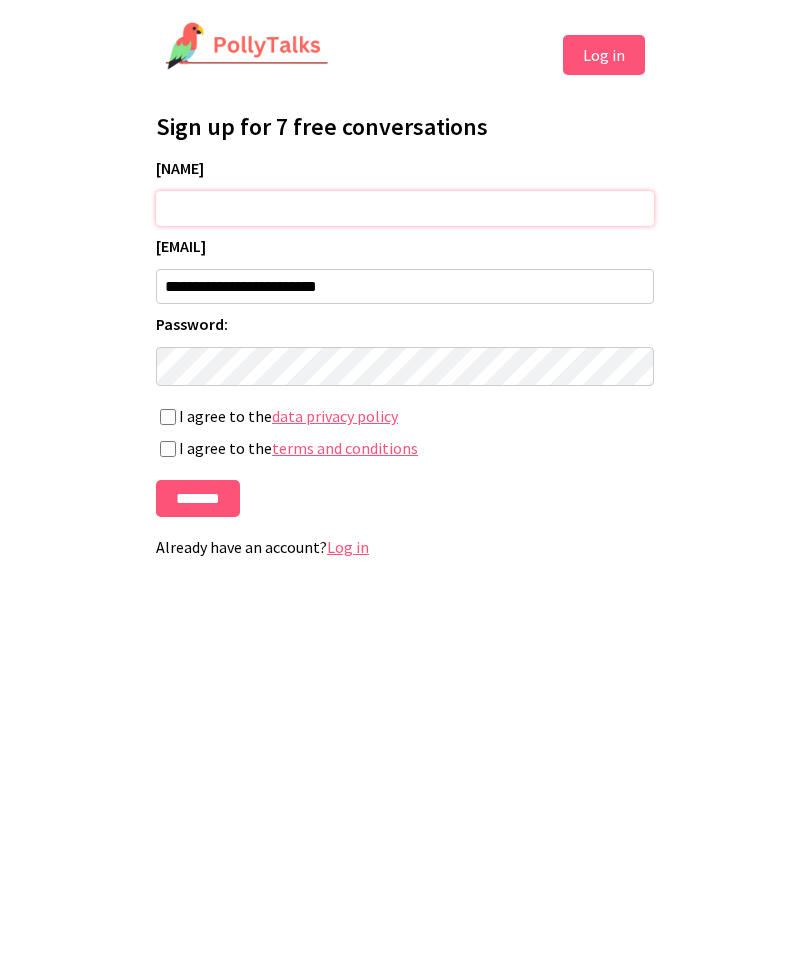 click on "Name:" at bounding box center [405, 208] 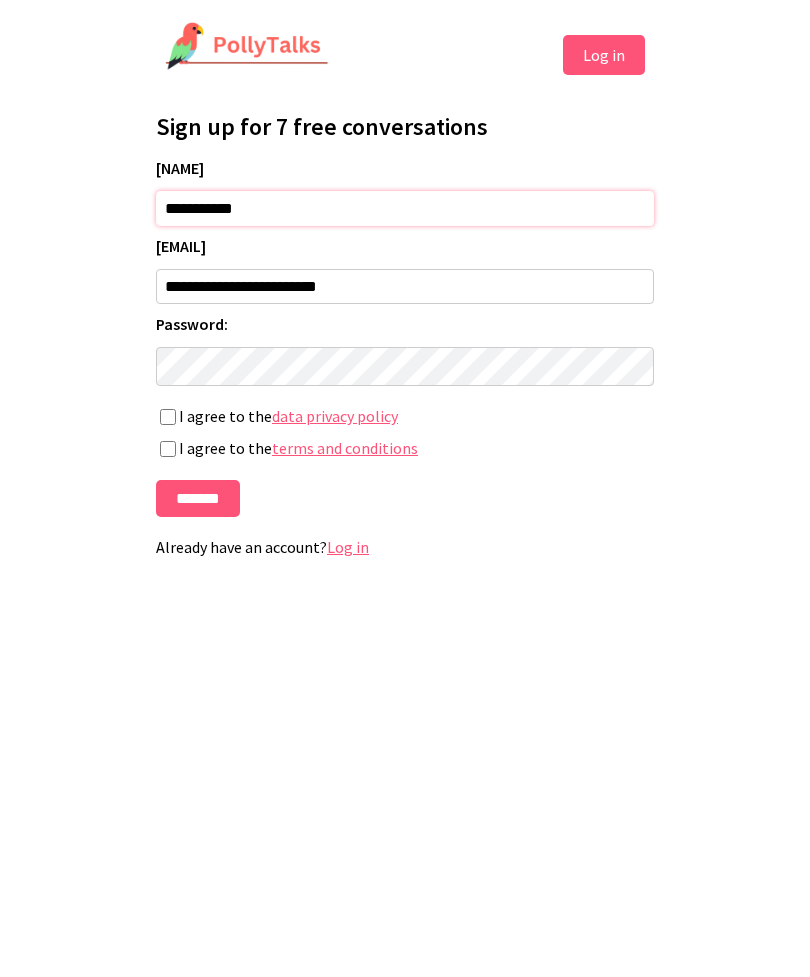 type on "**********" 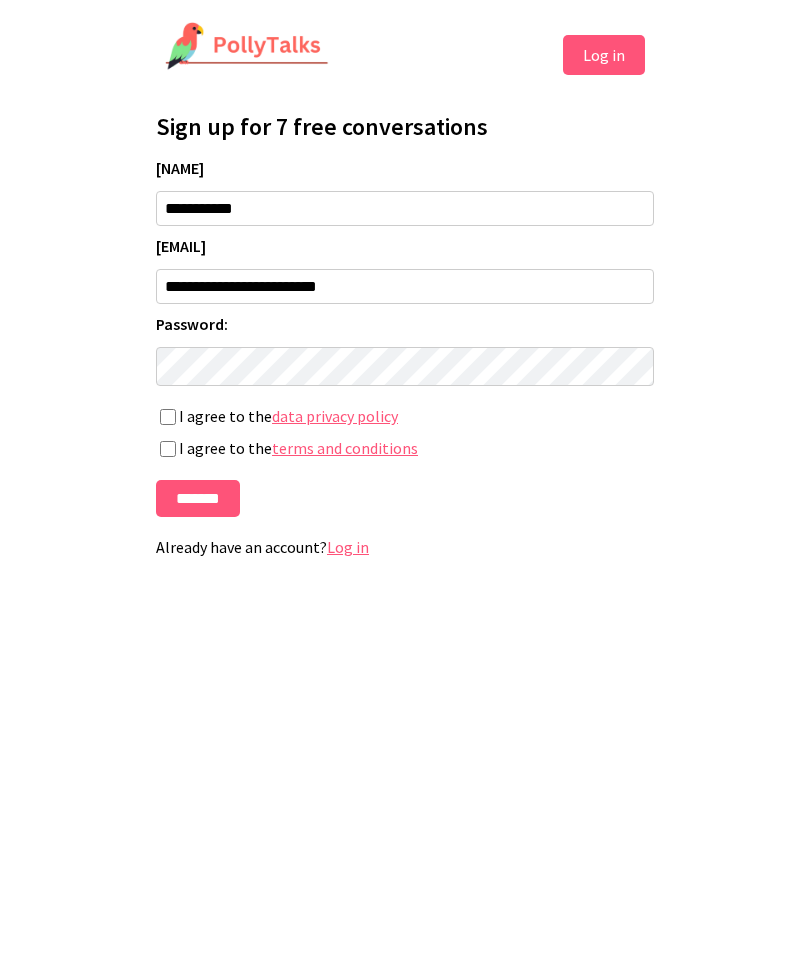 click on "I agree to the
data privacy policy" at bounding box center (405, 417) 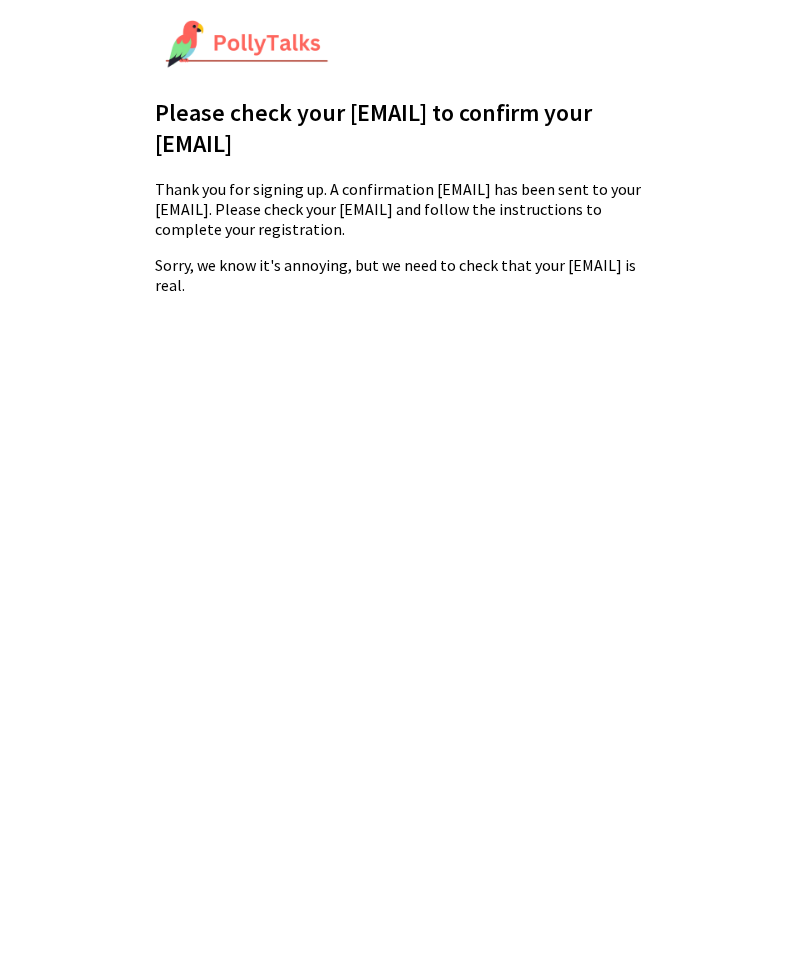 scroll, scrollTop: 0, scrollLeft: 0, axis: both 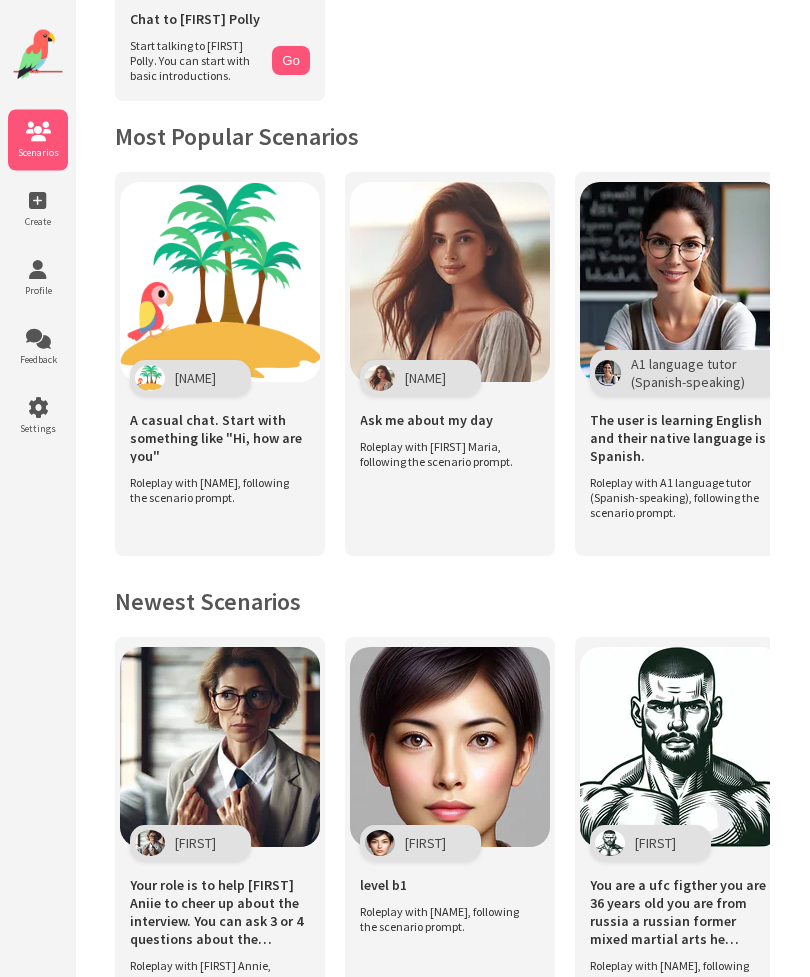 click at bounding box center [38, 201] 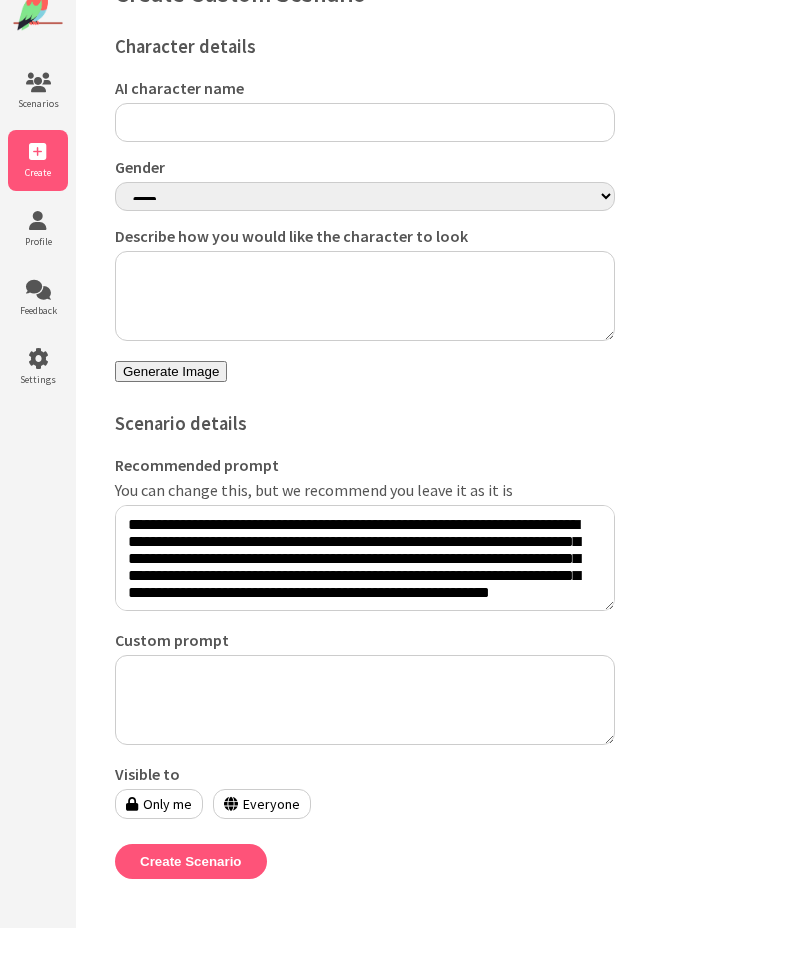 scroll, scrollTop: 11, scrollLeft: 0, axis: vertical 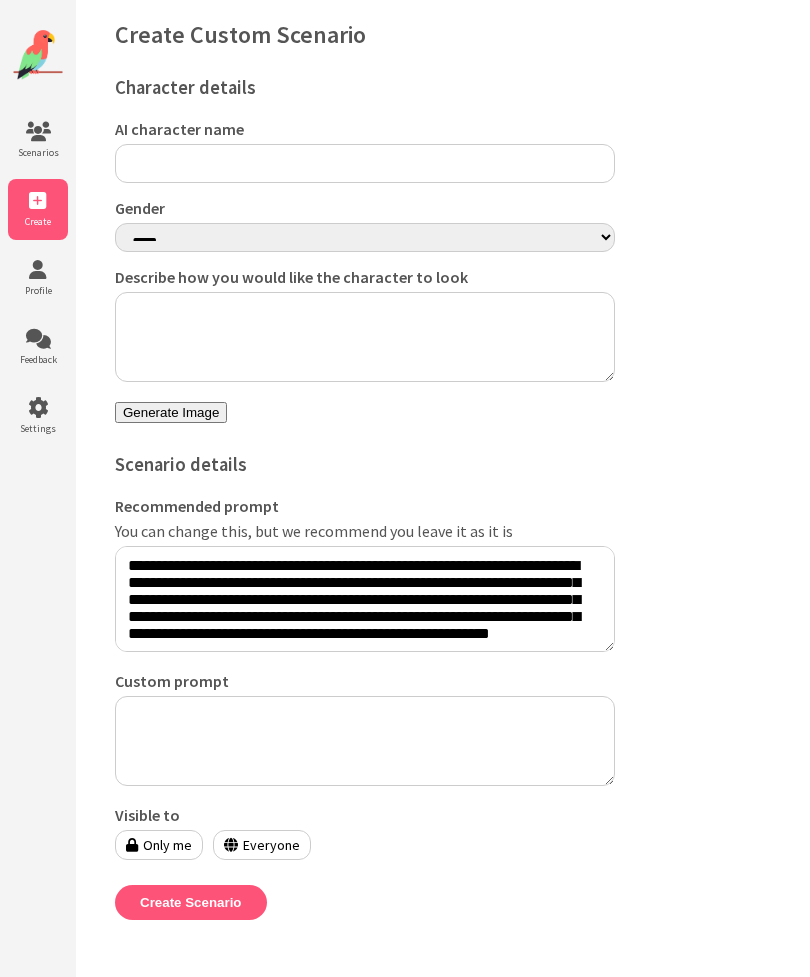 click at bounding box center [38, 270] 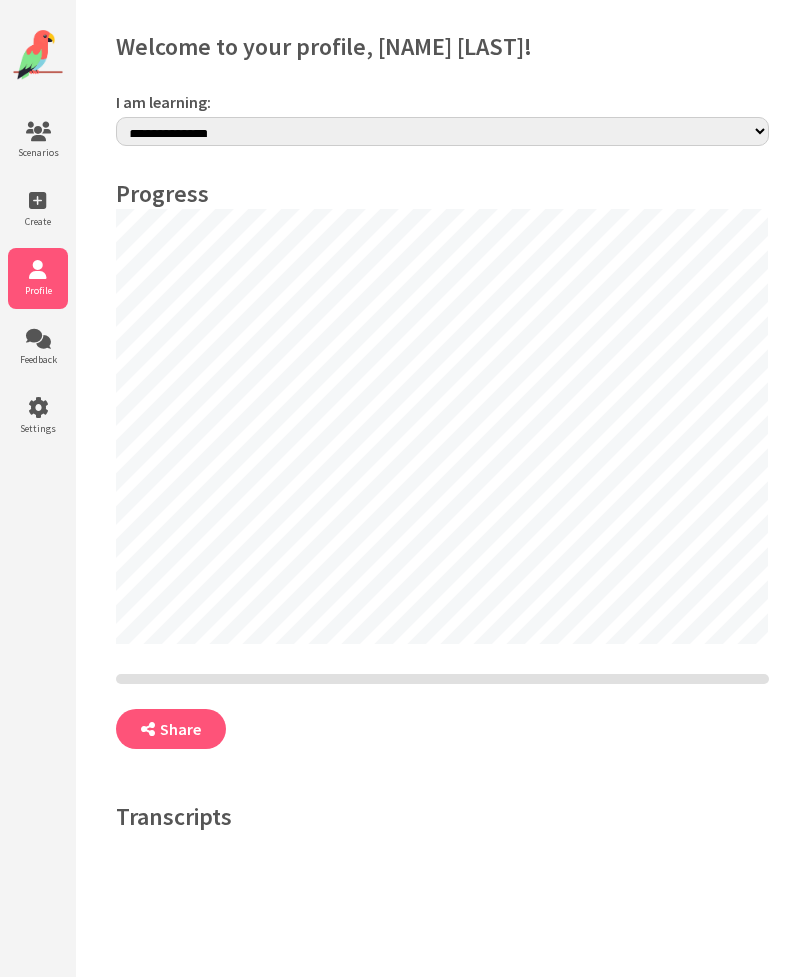 scroll, scrollTop: 0, scrollLeft: 0, axis: both 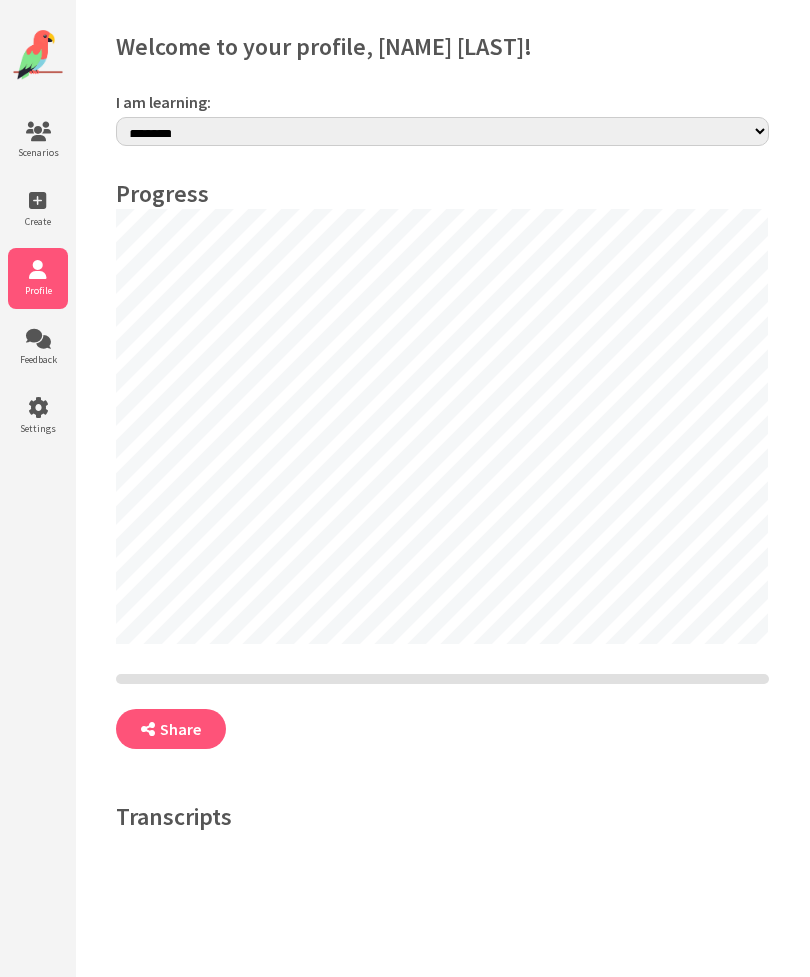 click on "Scenarios" at bounding box center [38, 140] 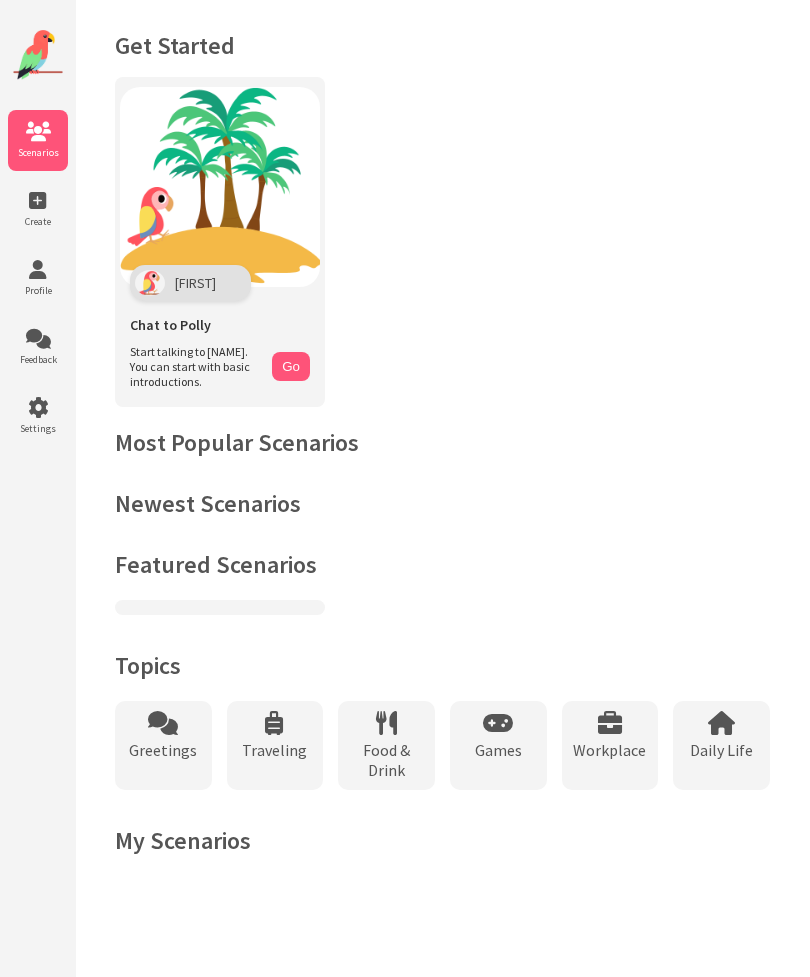 scroll, scrollTop: 0, scrollLeft: 0, axis: both 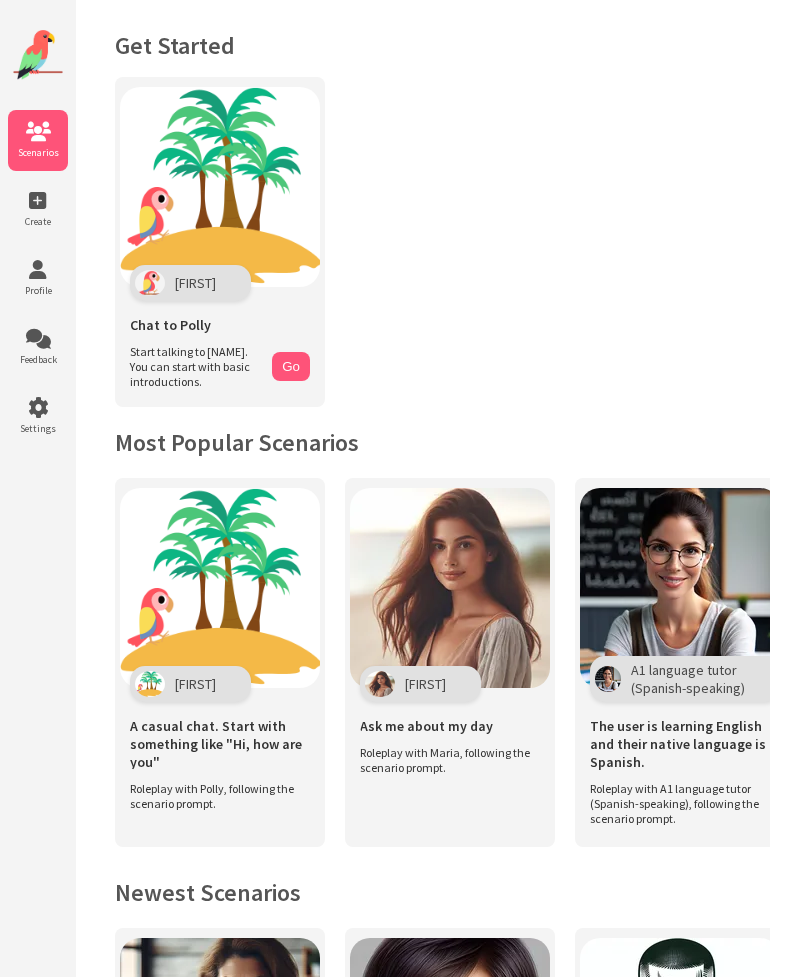 click at bounding box center [38, 270] 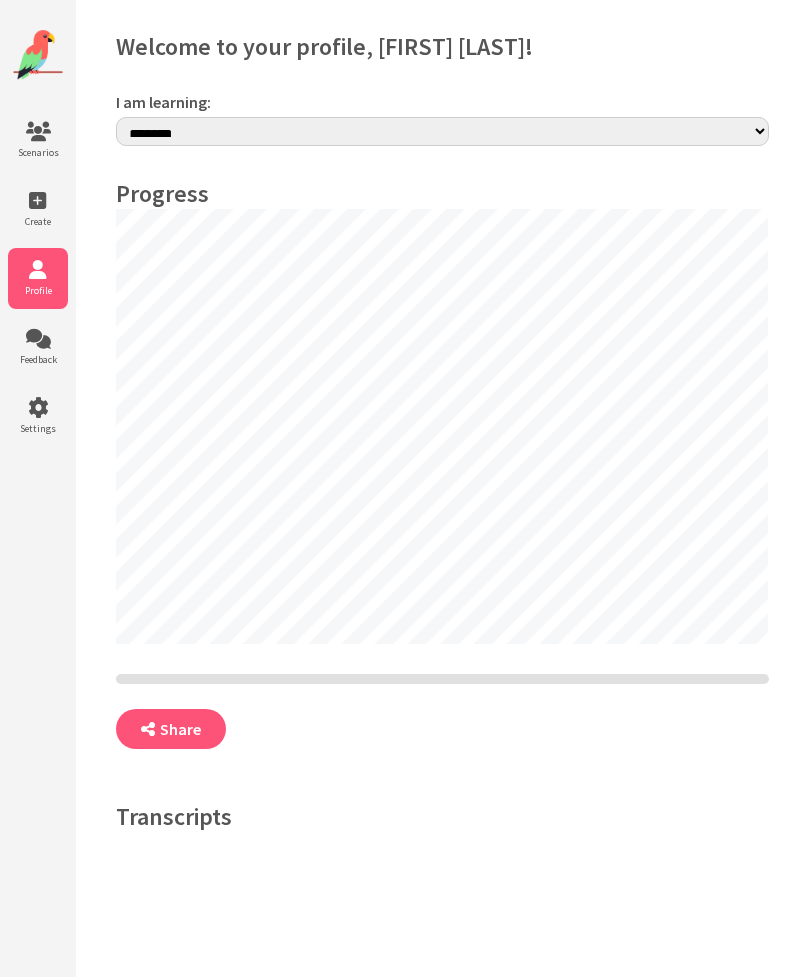 scroll, scrollTop: 0, scrollLeft: 0, axis: both 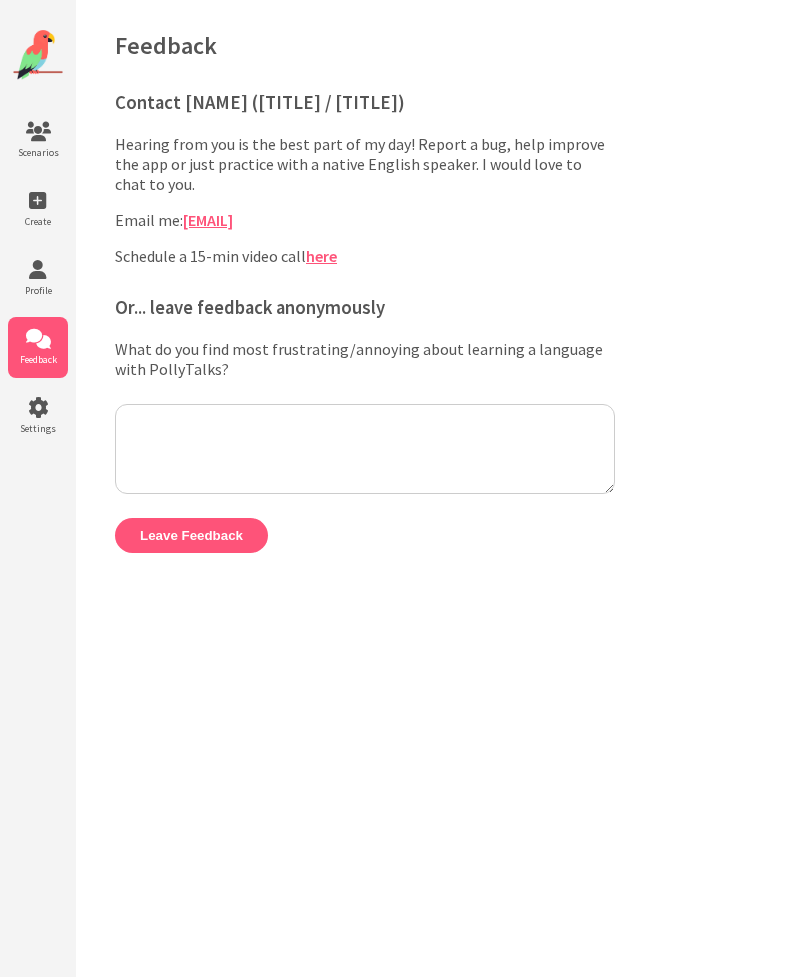 click at bounding box center (38, 201) 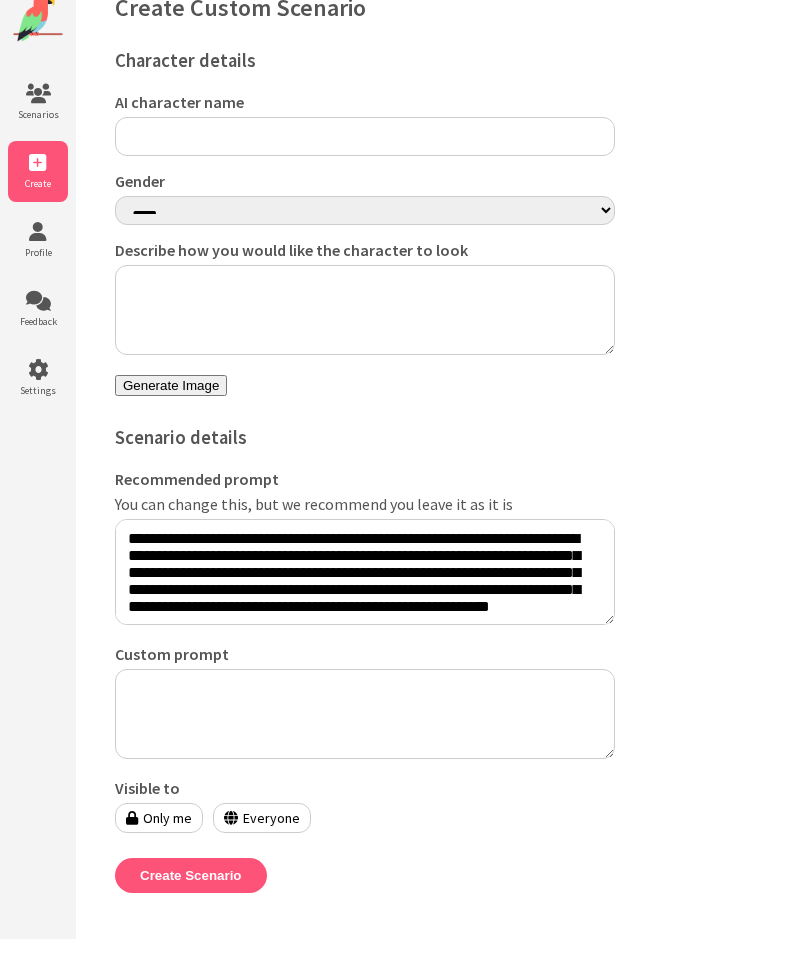 scroll, scrollTop: 11, scrollLeft: 0, axis: vertical 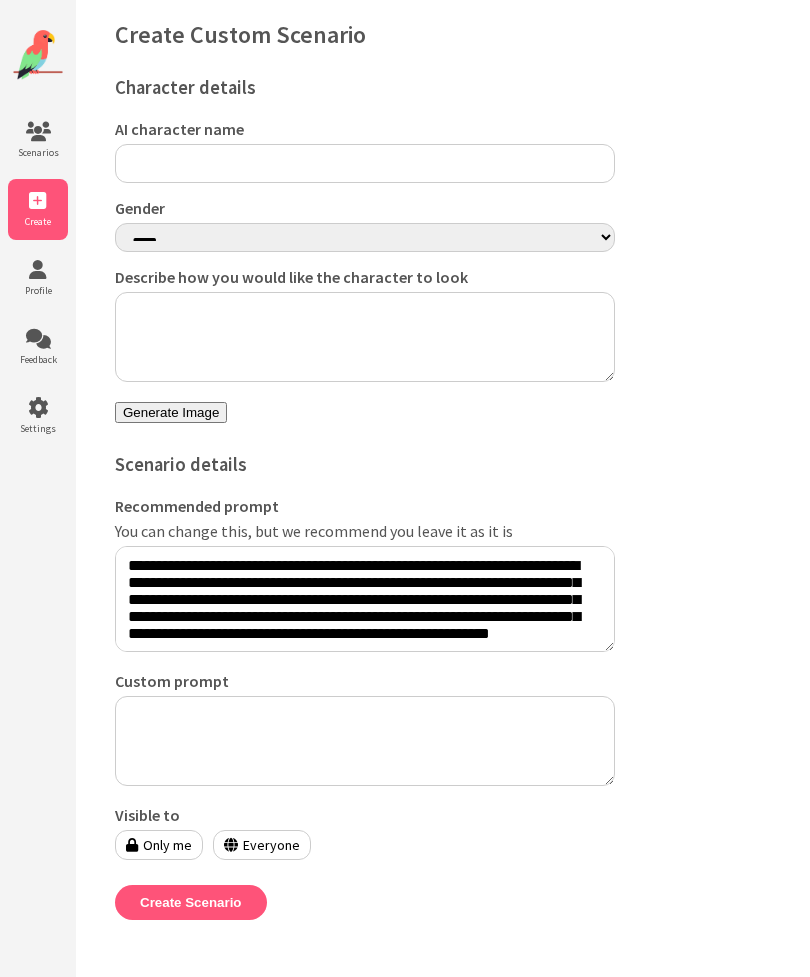 click on "Create Scenario" at bounding box center (191, 902) 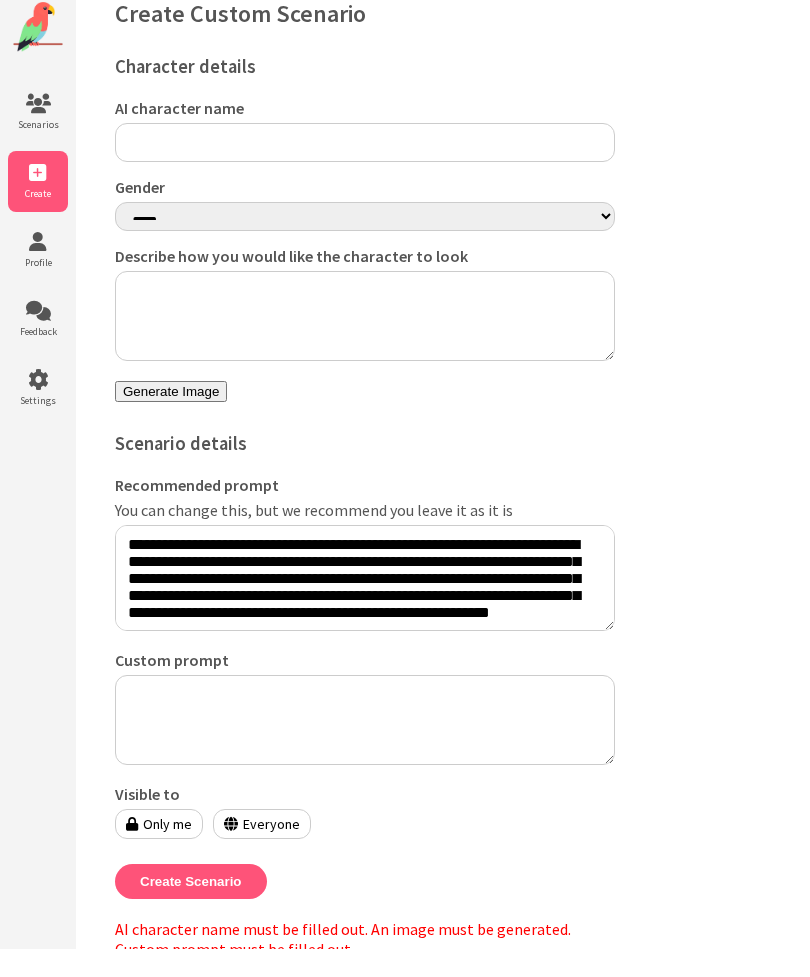 scroll, scrollTop: 34, scrollLeft: 0, axis: vertical 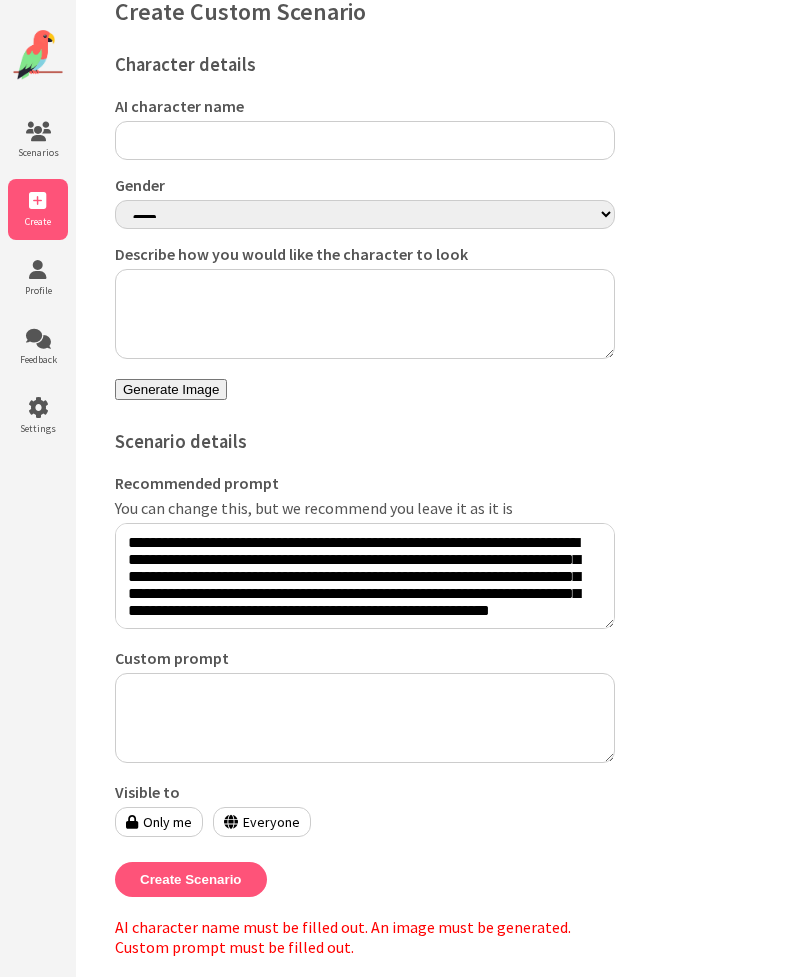 click on "AI character name" at bounding box center [365, 140] 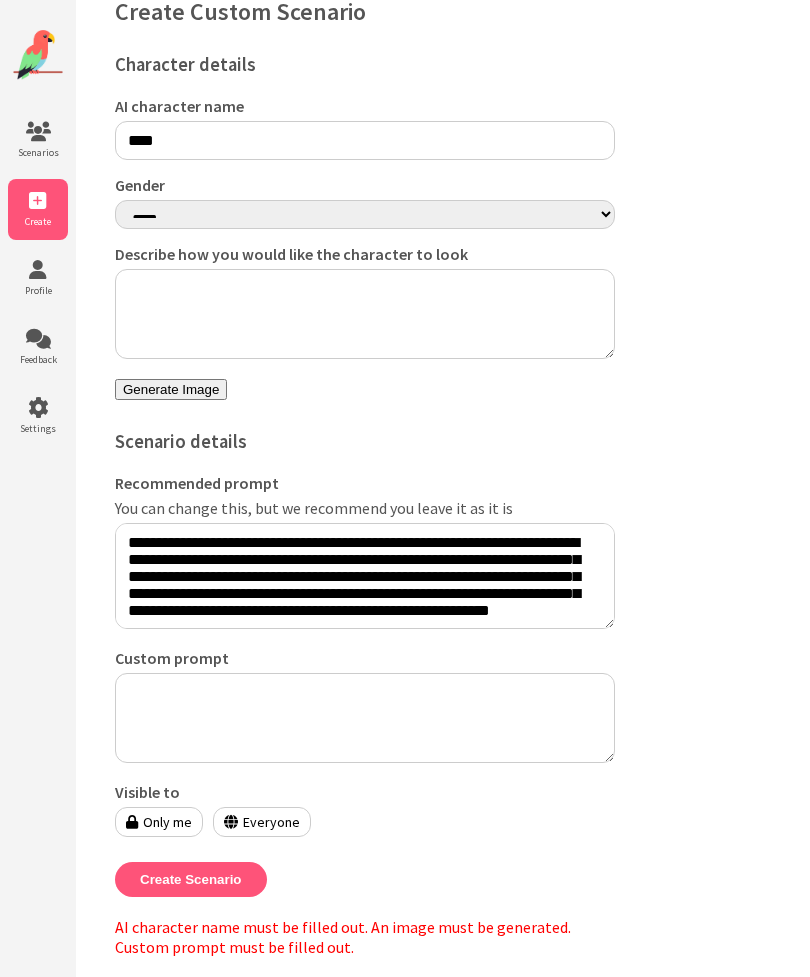 type on "****" 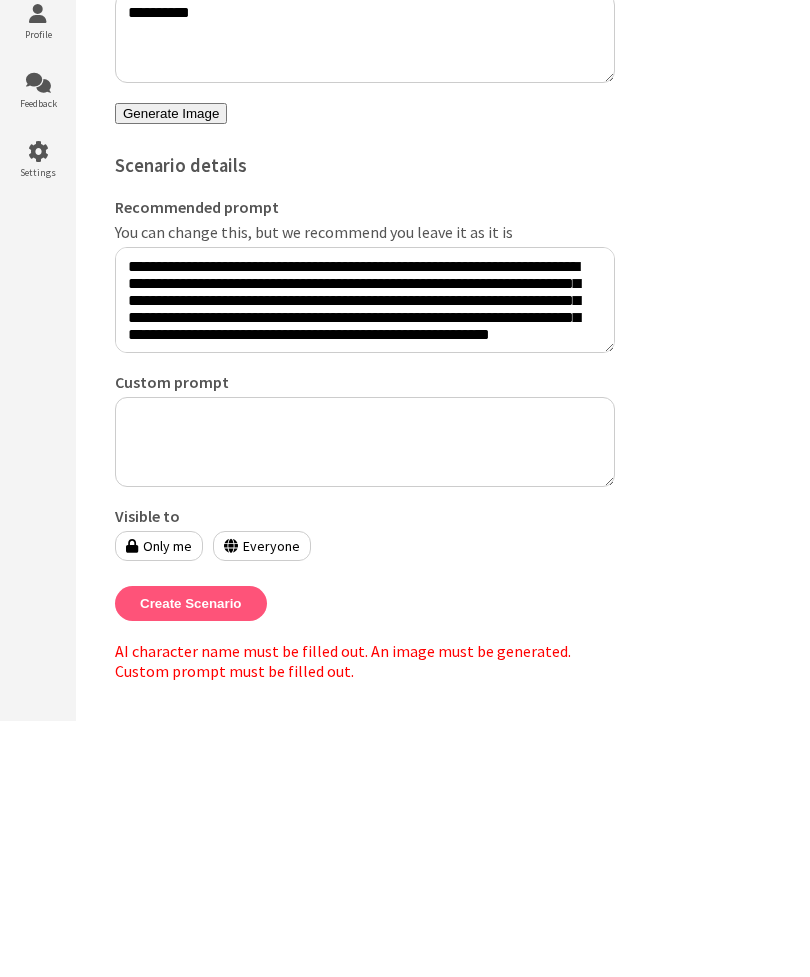 type on "**********" 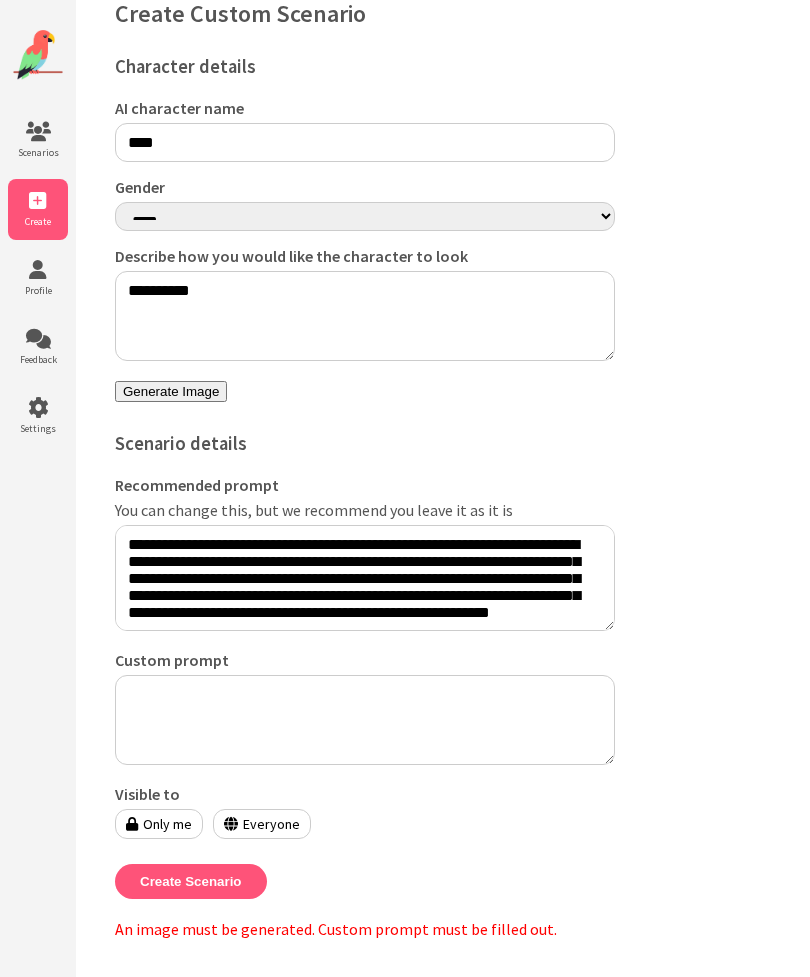 click on "Create Scenario" at bounding box center (191, 881) 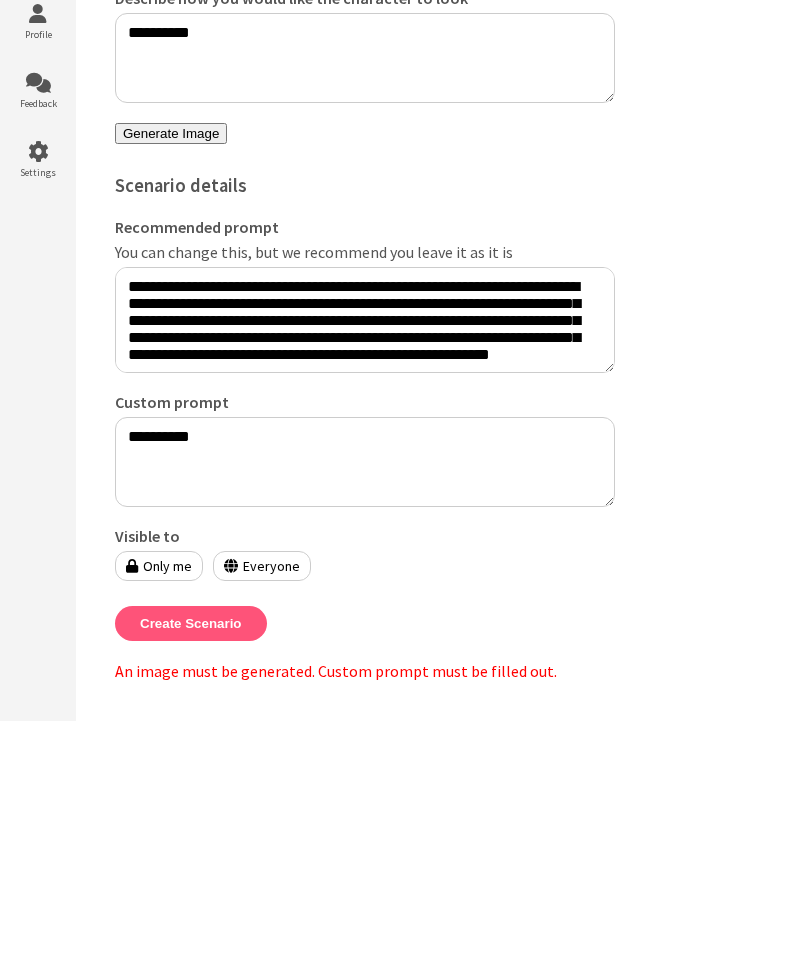 type on "**********" 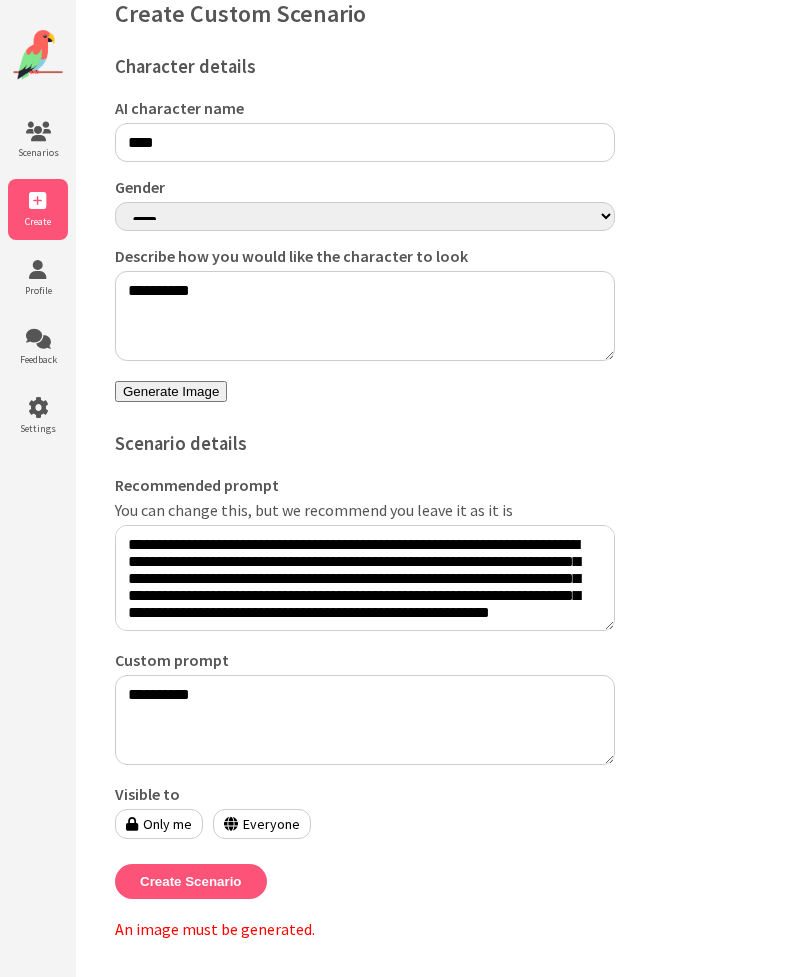 click on "Generate Image" at bounding box center (171, 391) 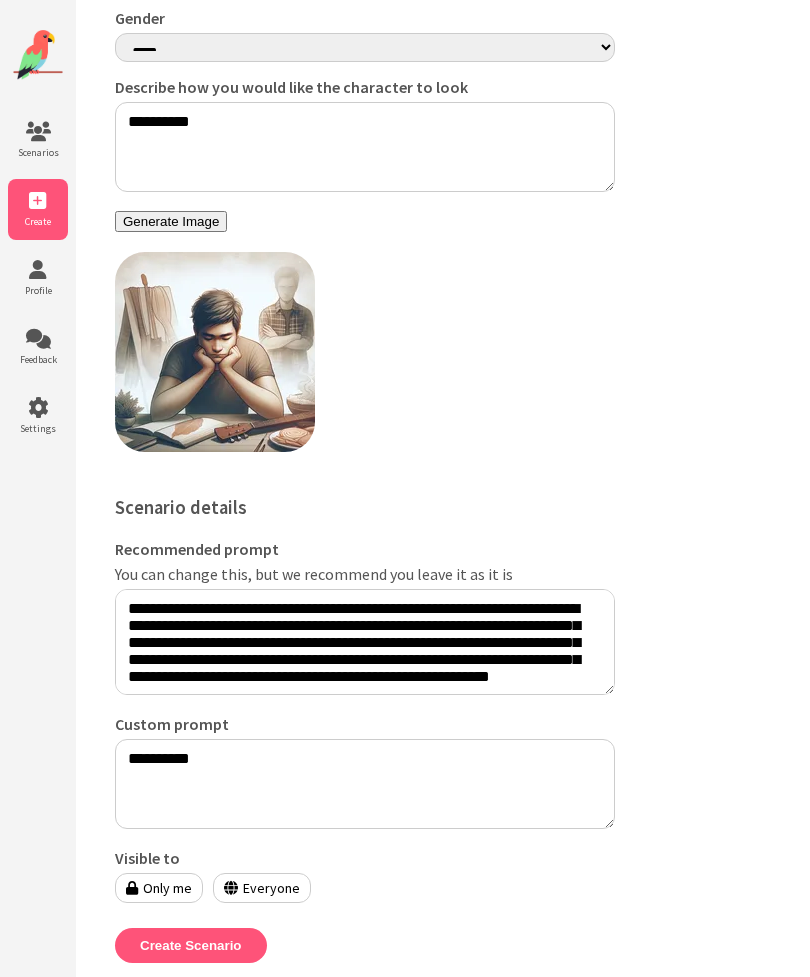 scroll, scrollTop: 267, scrollLeft: 0, axis: vertical 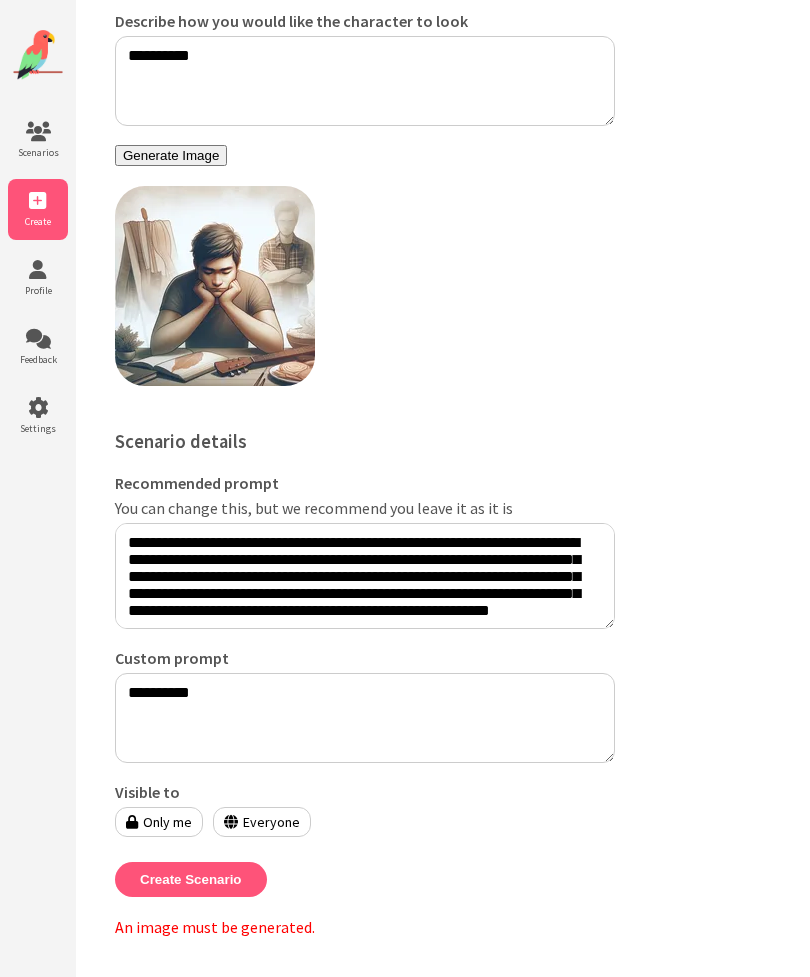 click on "Create Scenario" at bounding box center (191, 879) 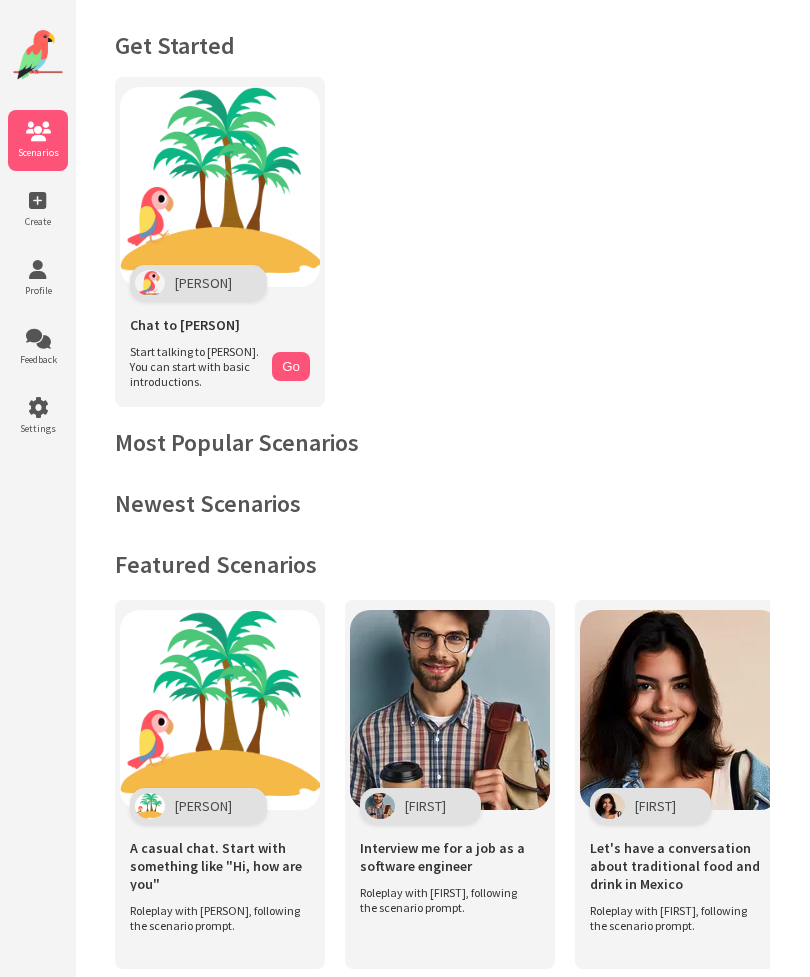 scroll, scrollTop: 23, scrollLeft: 0, axis: vertical 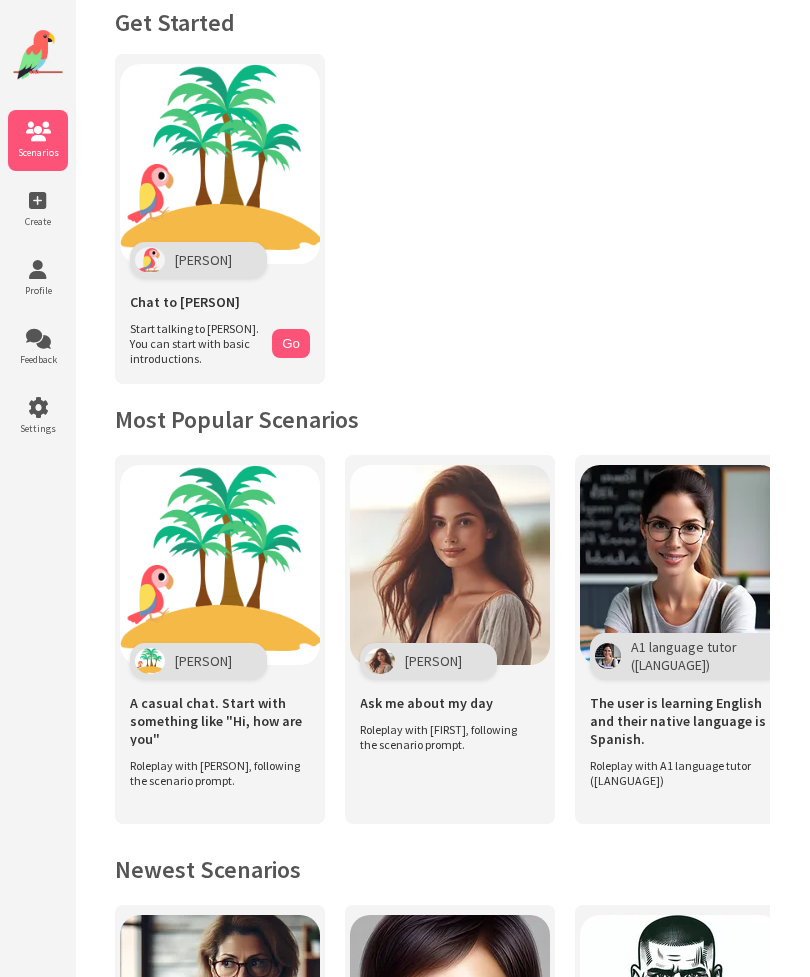 click on "Ask me about my day" at bounding box center (220, 718) 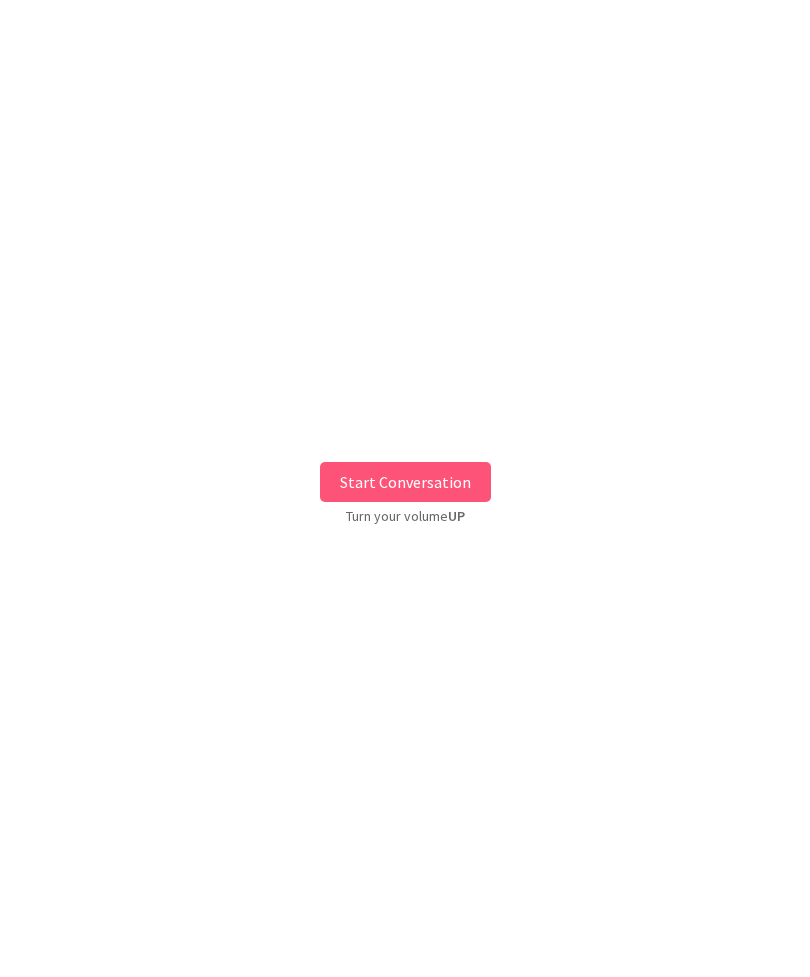 scroll, scrollTop: 0, scrollLeft: 0, axis: both 